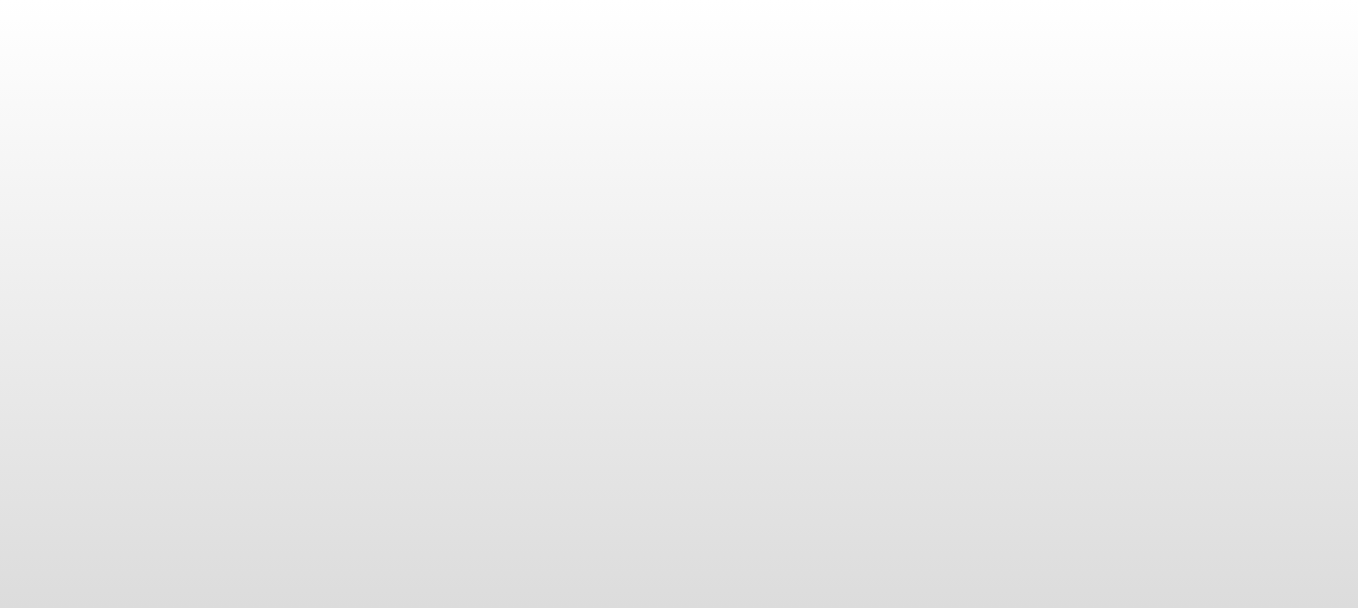 scroll, scrollTop: 0, scrollLeft: 0, axis: both 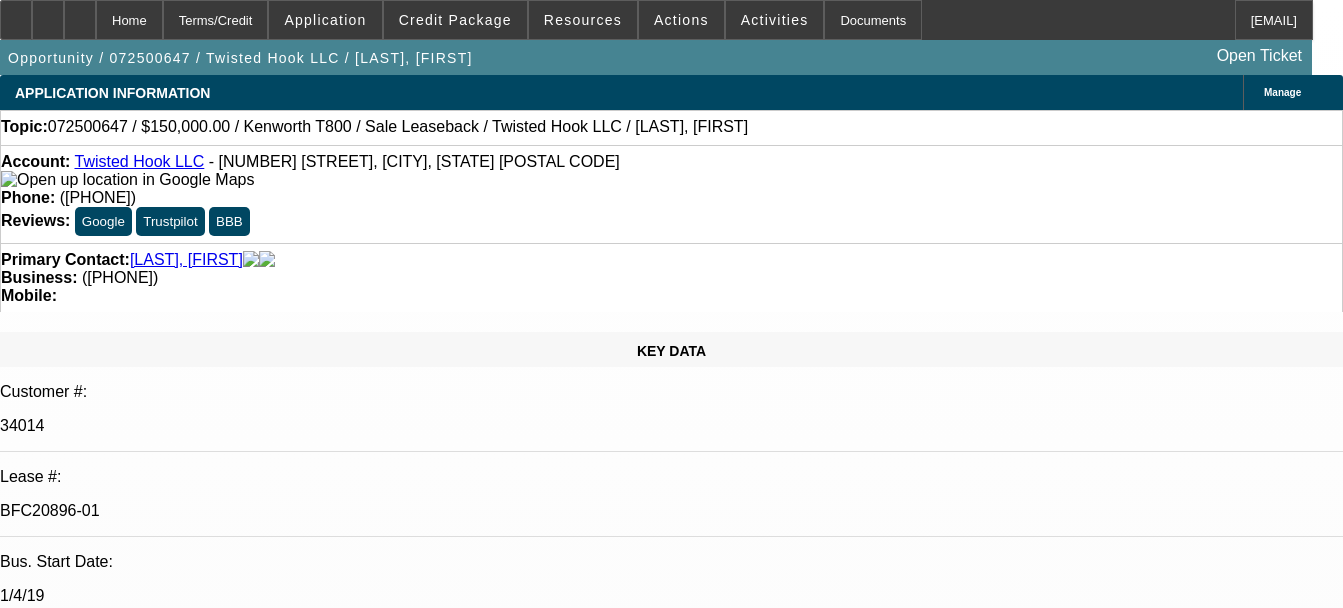 select on "0" 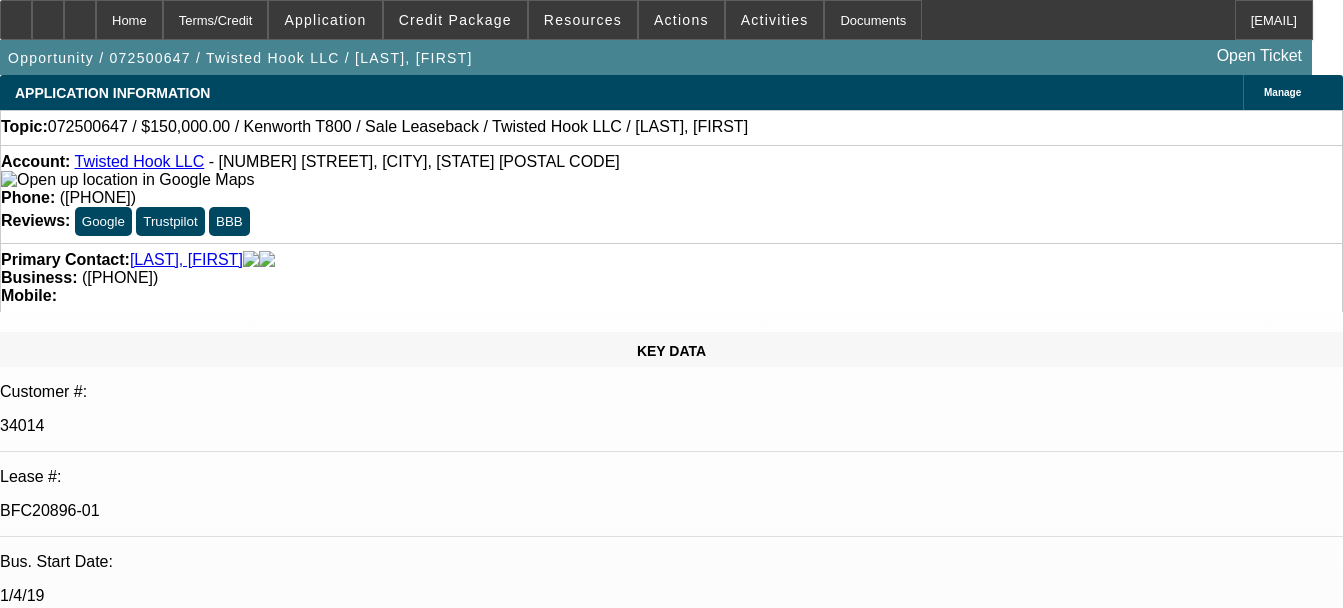 select on "1" 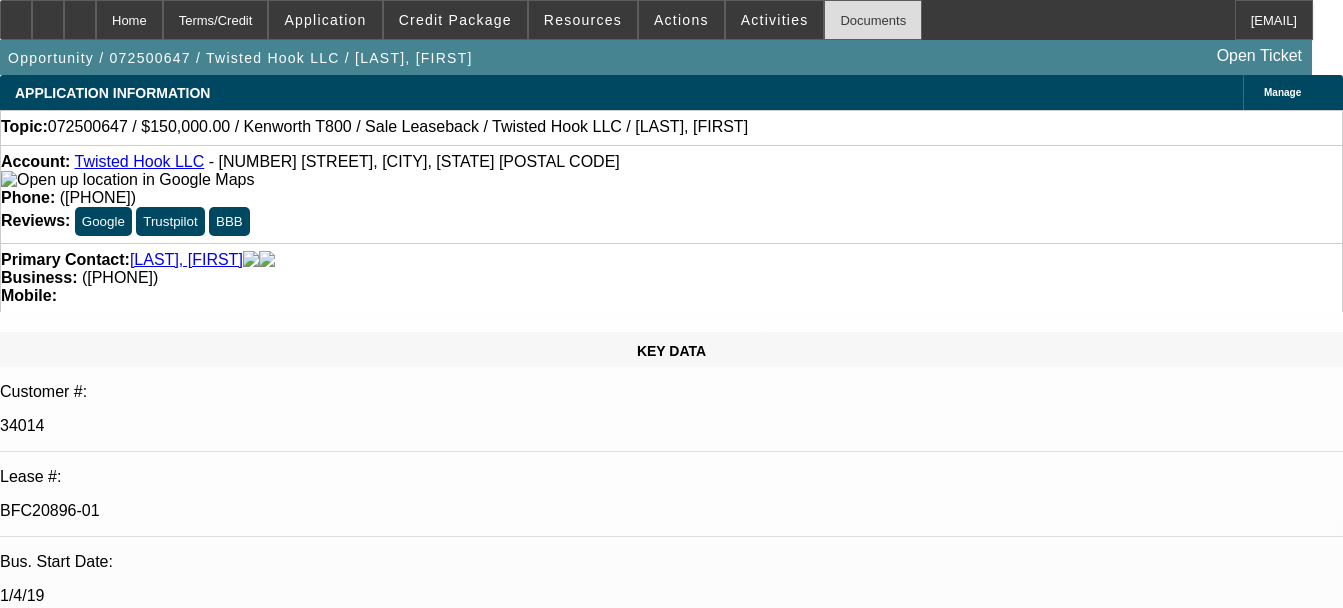 click on "Documents" at bounding box center [873, 20] 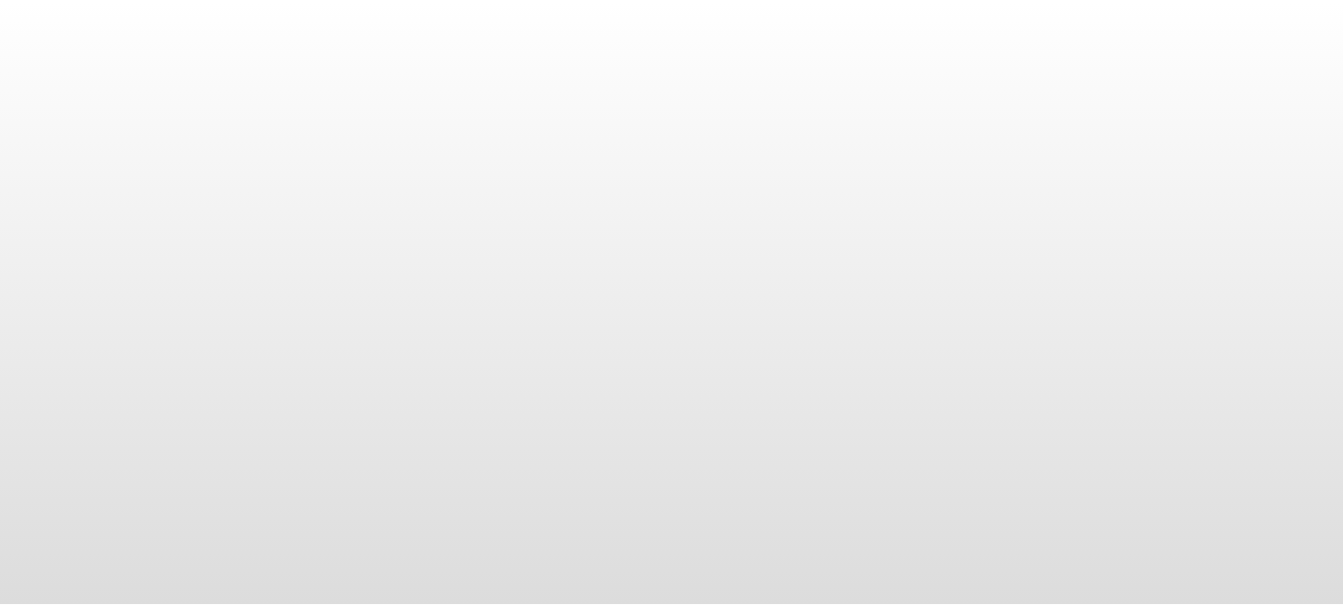 scroll, scrollTop: 0, scrollLeft: 0, axis: both 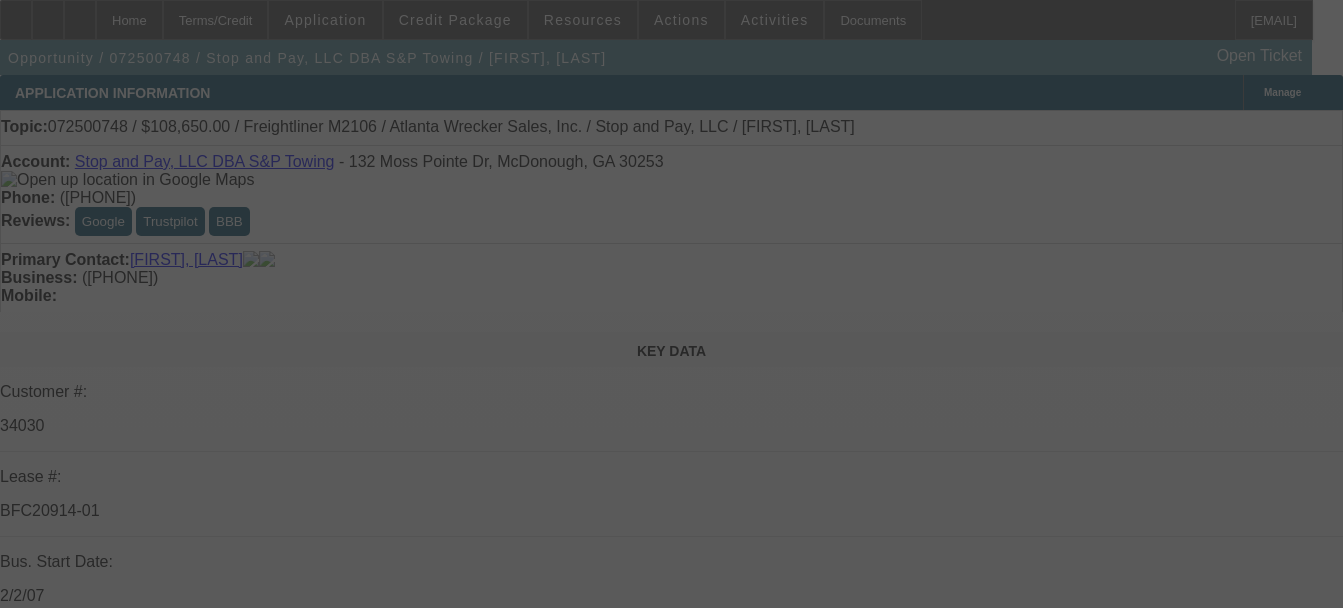 select on "0" 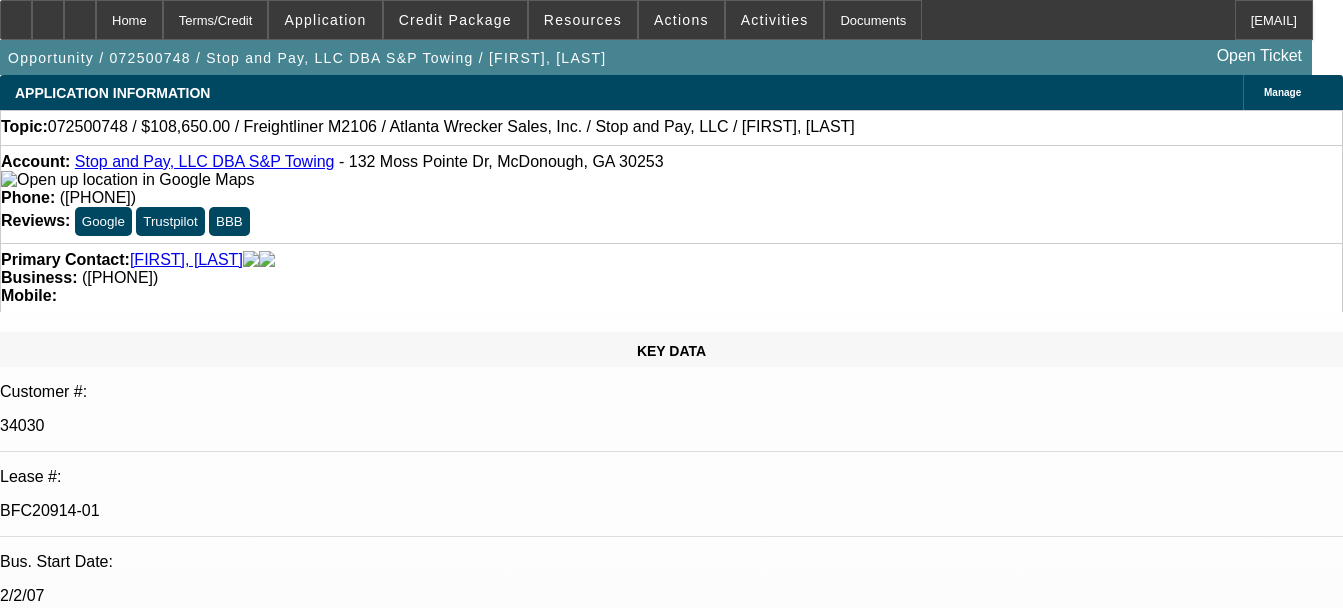 select on "1" 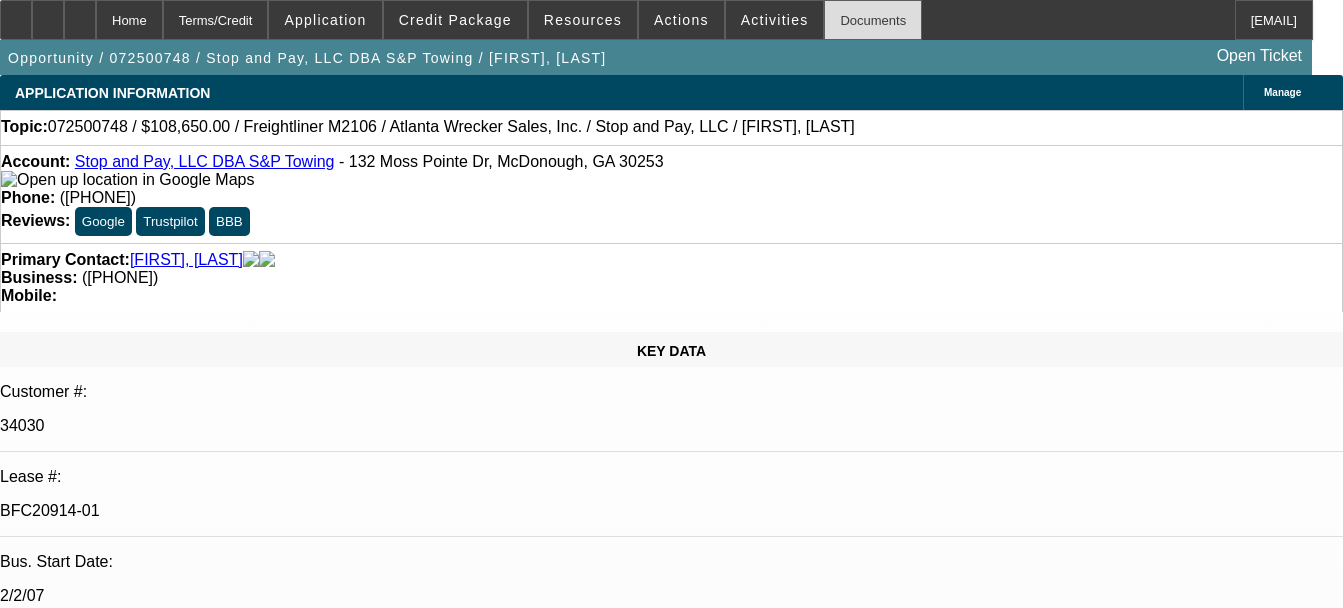 click on "Documents" at bounding box center (873, 20) 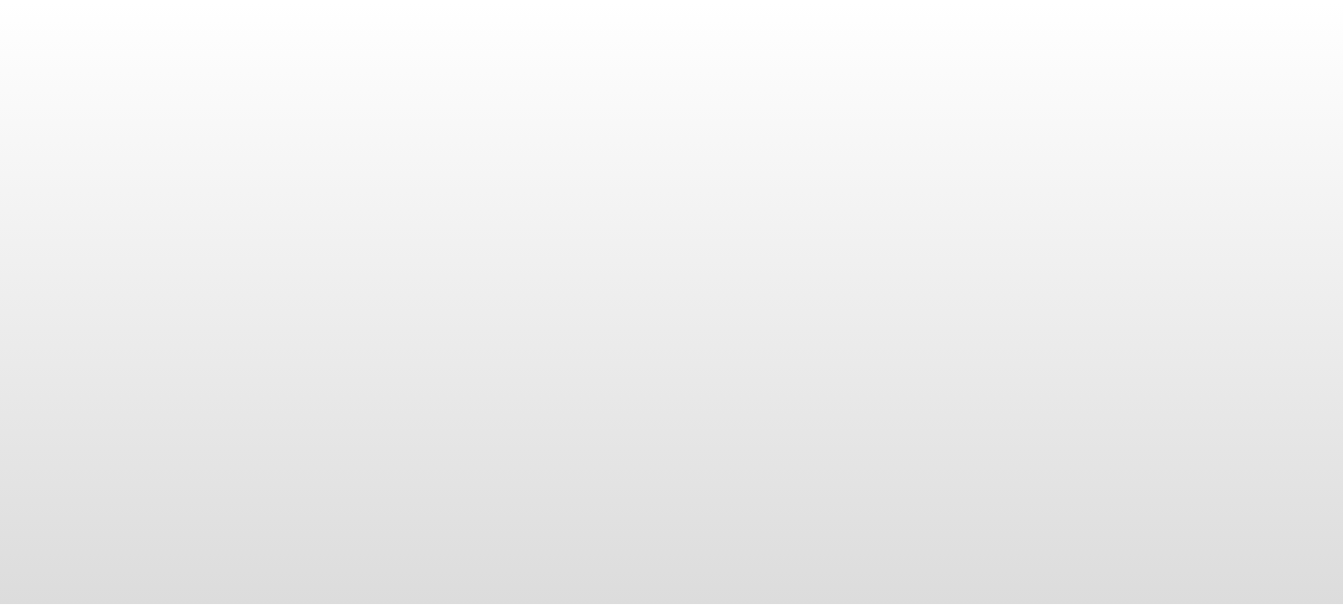 scroll, scrollTop: 0, scrollLeft: 0, axis: both 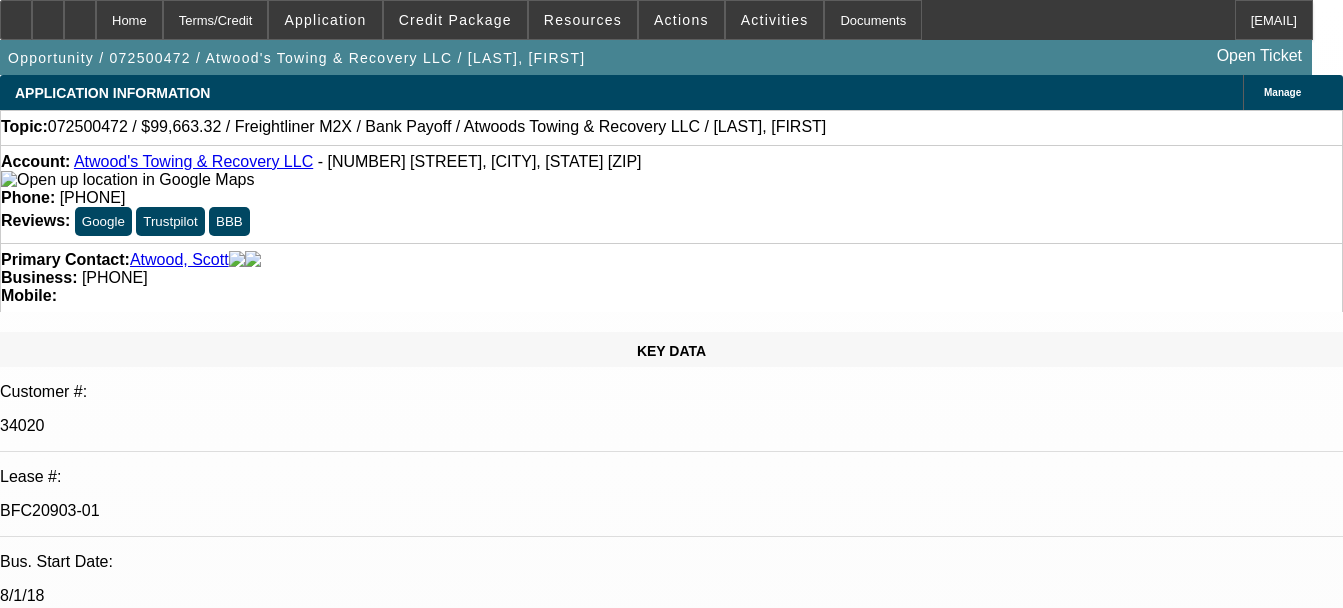 select on "0" 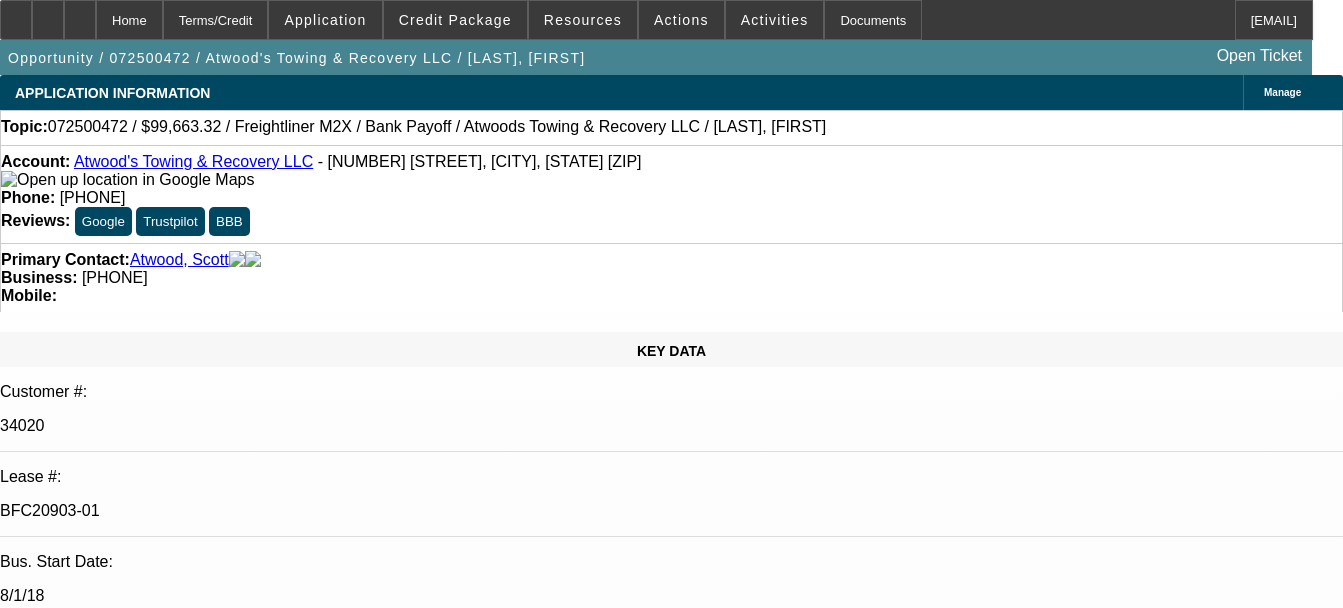 select on "1" 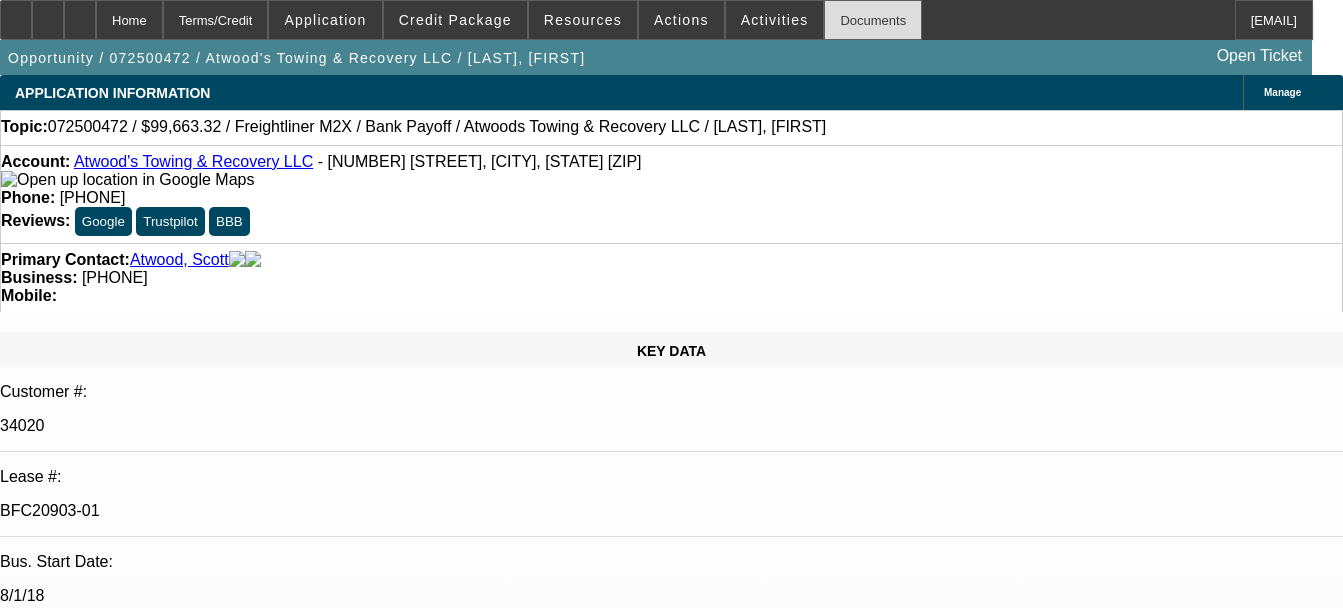 click on "Documents" at bounding box center (873, 20) 